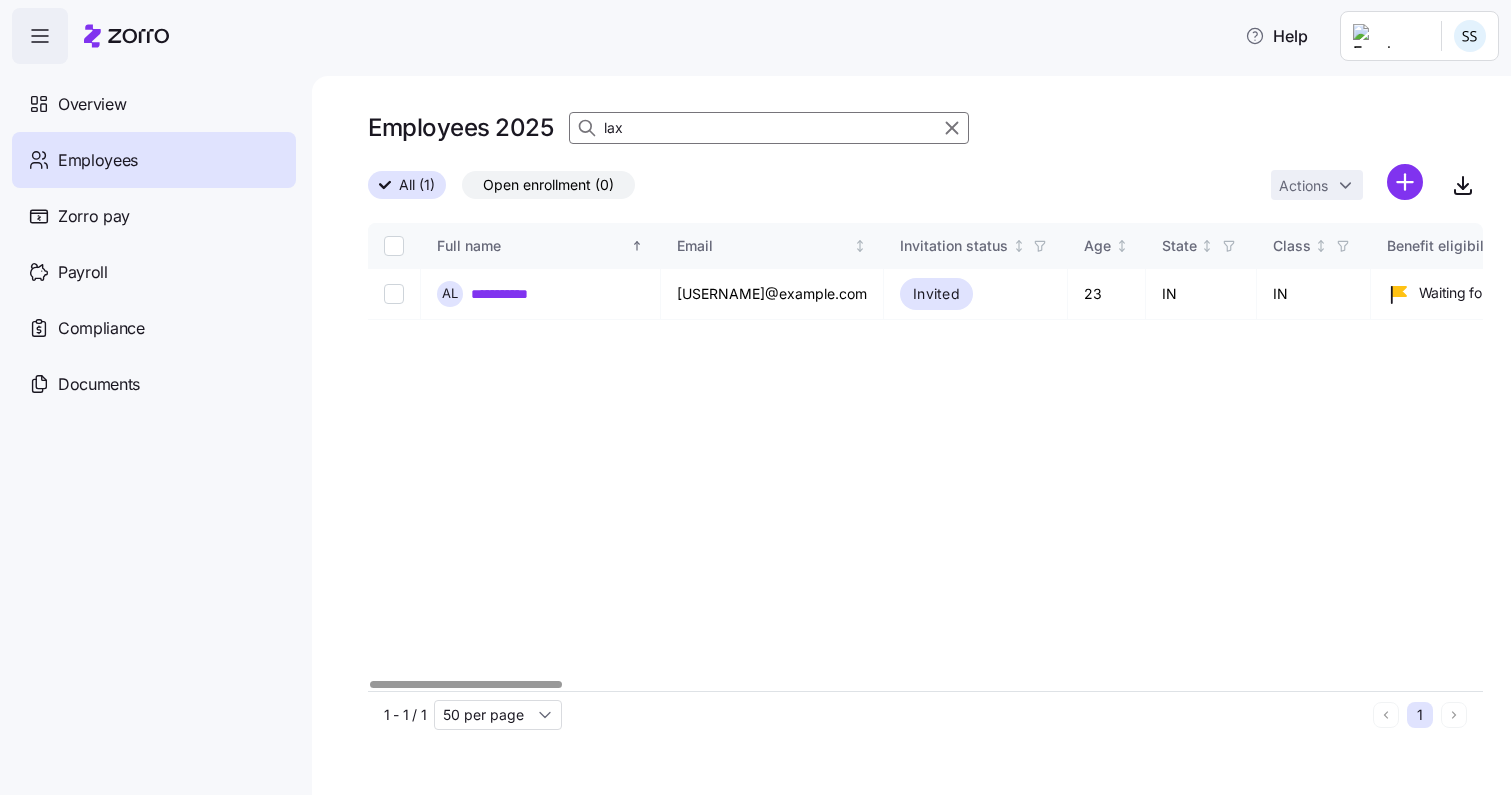 scroll, scrollTop: 0, scrollLeft: 0, axis: both 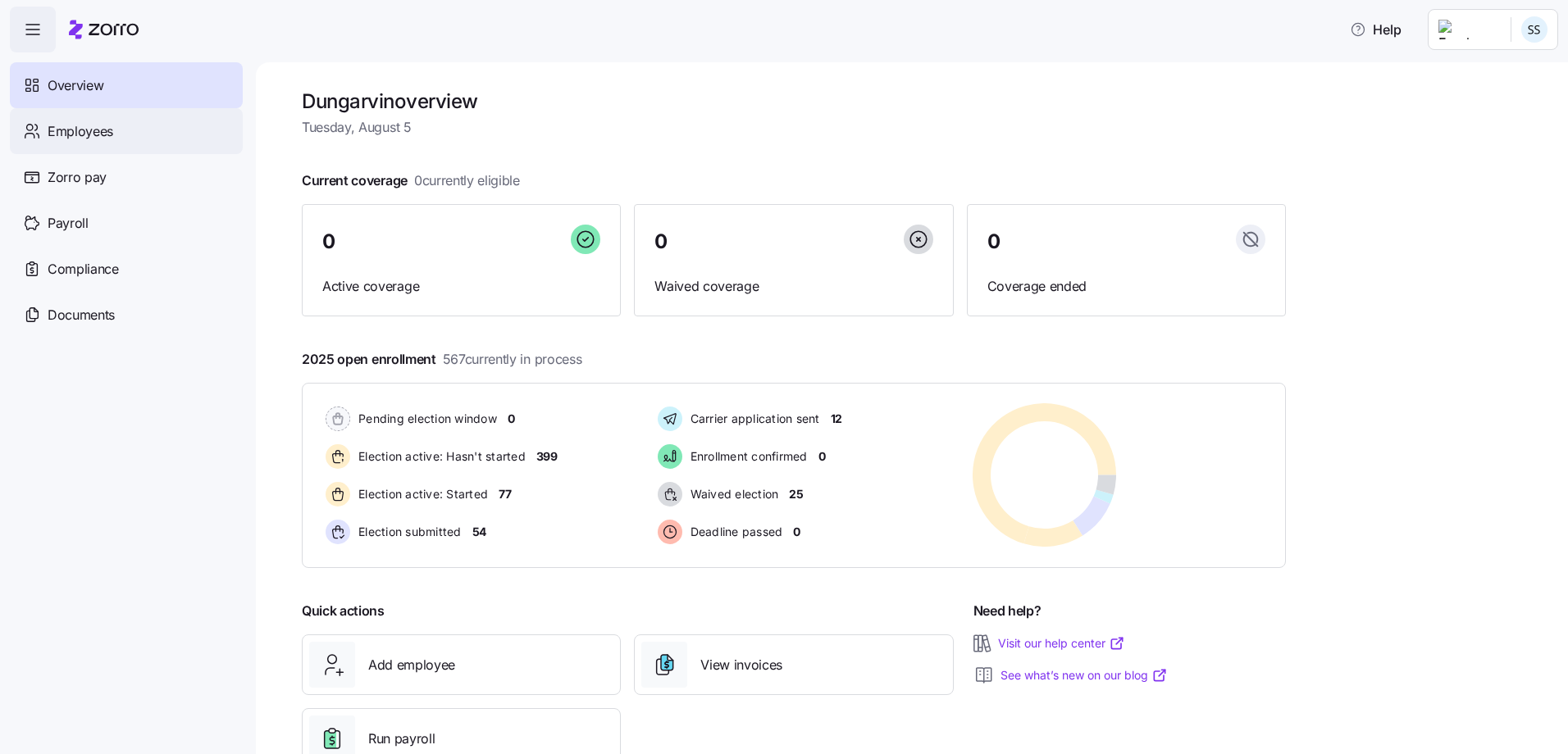 click on "Employees" at bounding box center (80, 131) 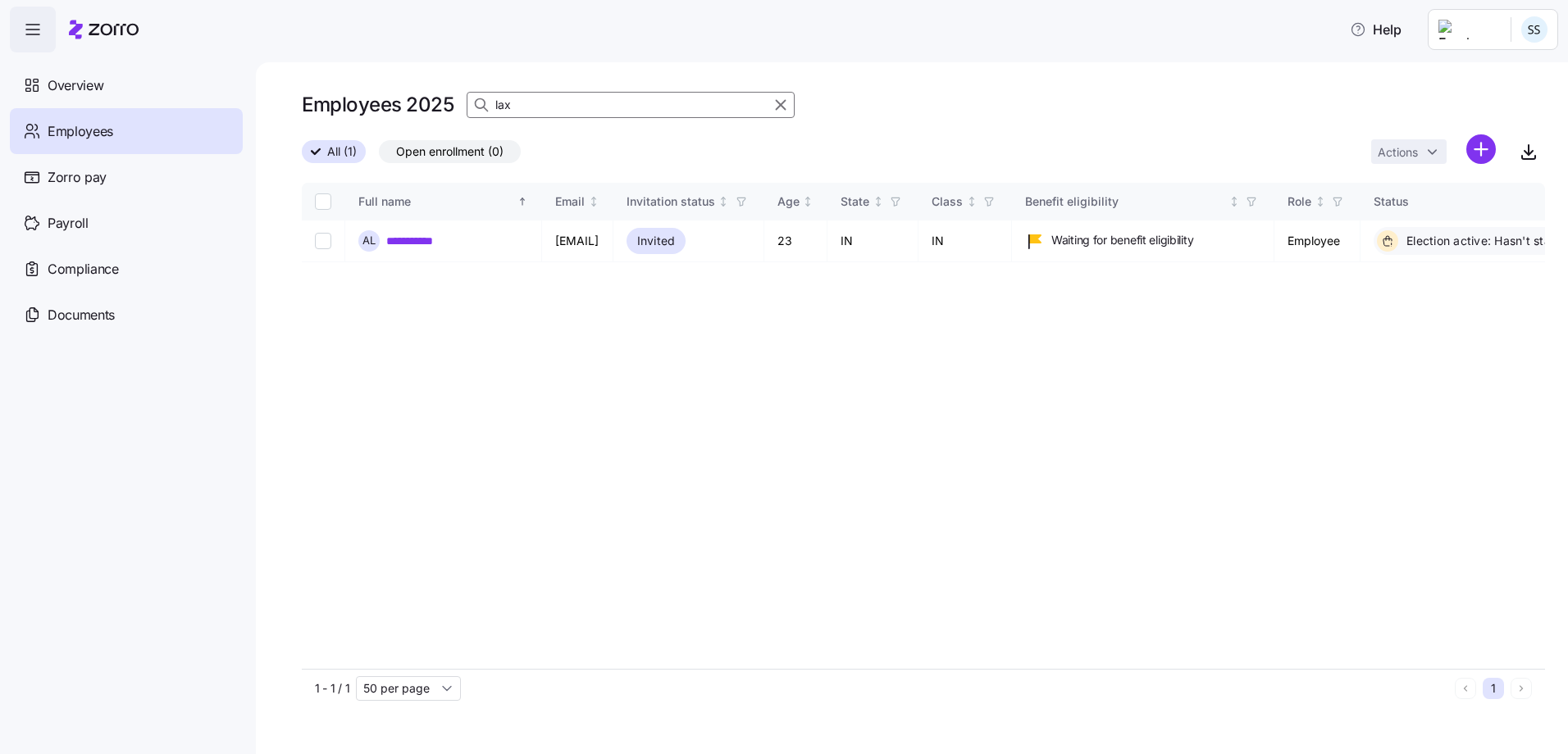 click on "lax" at bounding box center (631, 105) 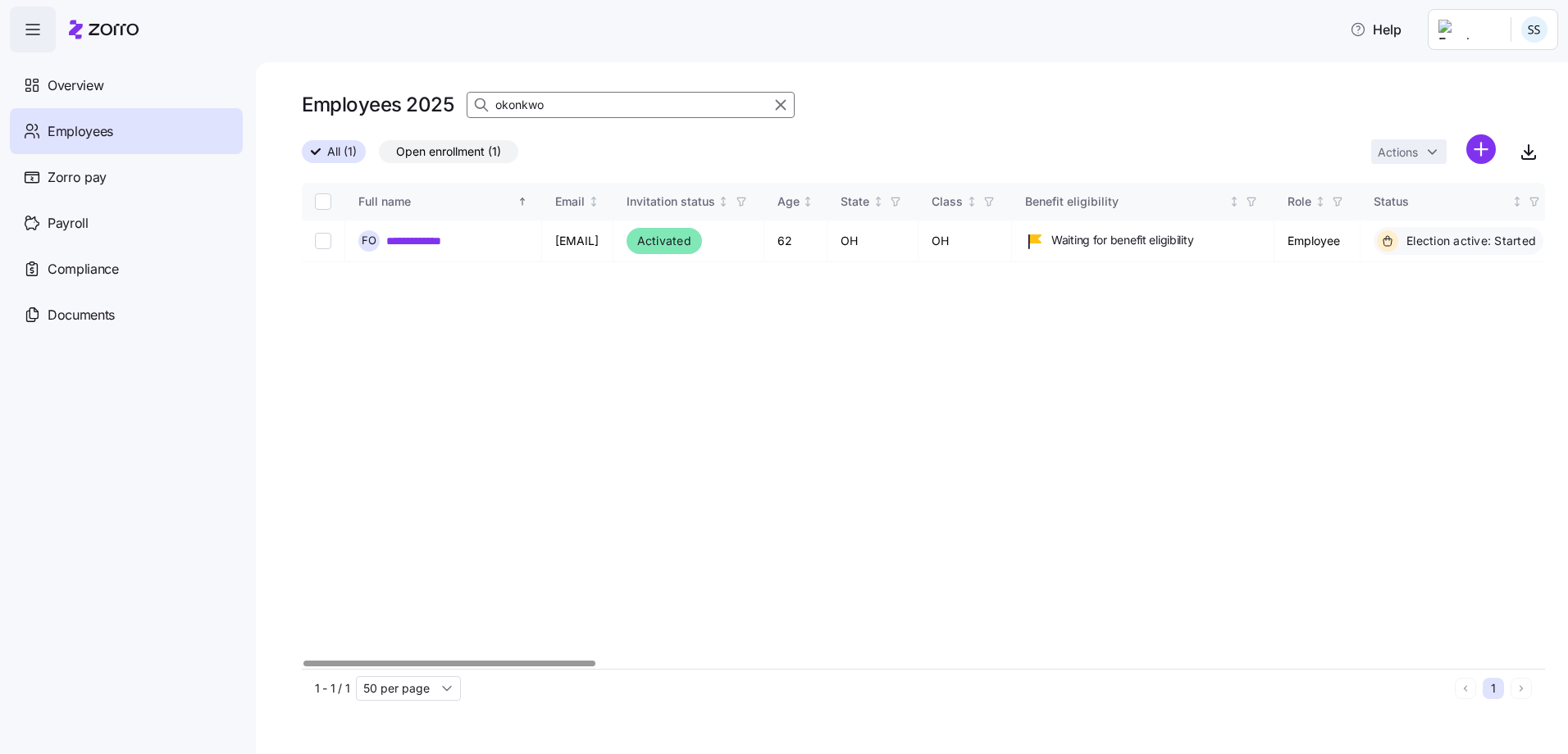 drag, startPoint x: 567, startPoint y: 99, endPoint x: -198, endPoint y: 84, distance: 765.14704 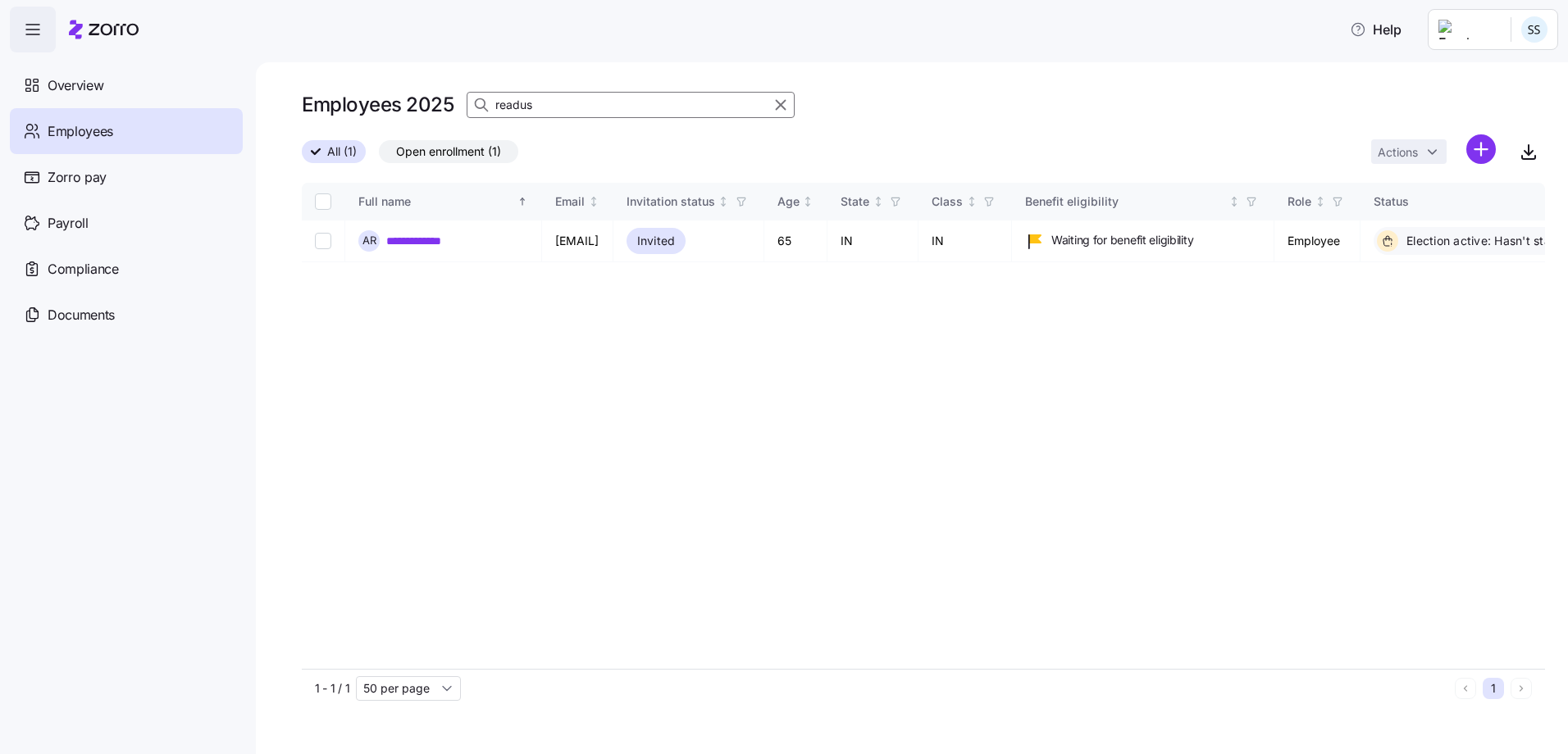 type on "readus" 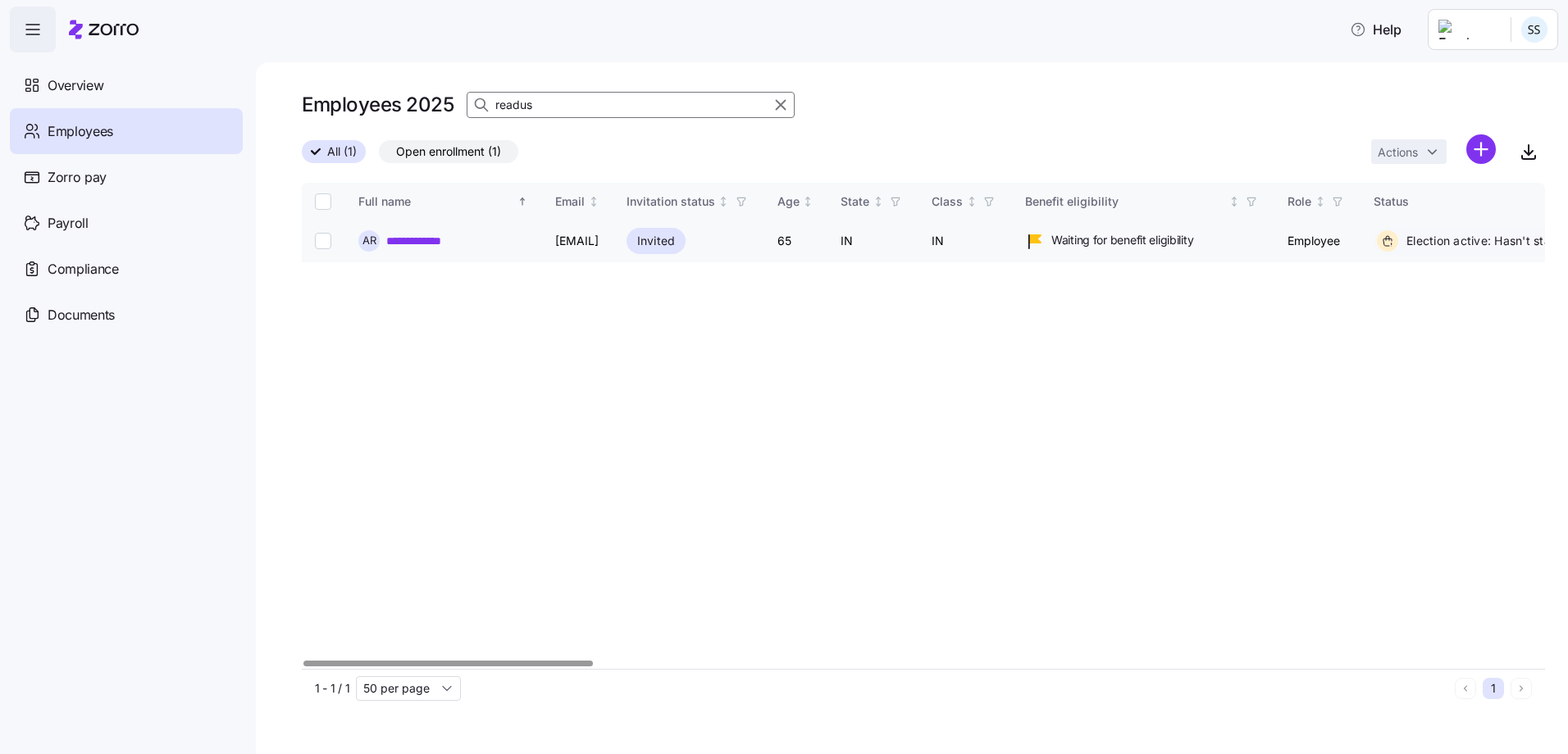 click on "**********" at bounding box center (425, 241) 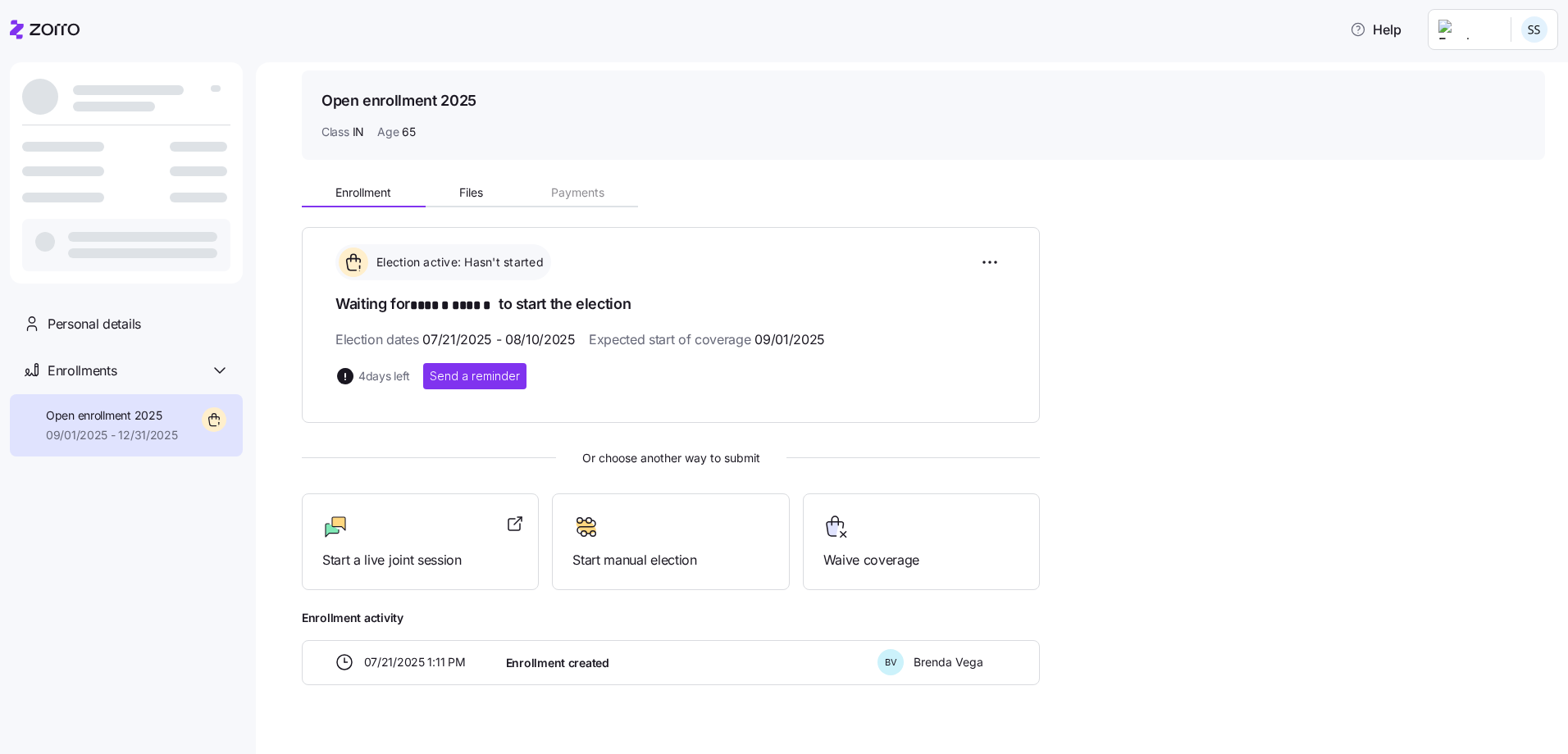 scroll, scrollTop: 79, scrollLeft: 0, axis: vertical 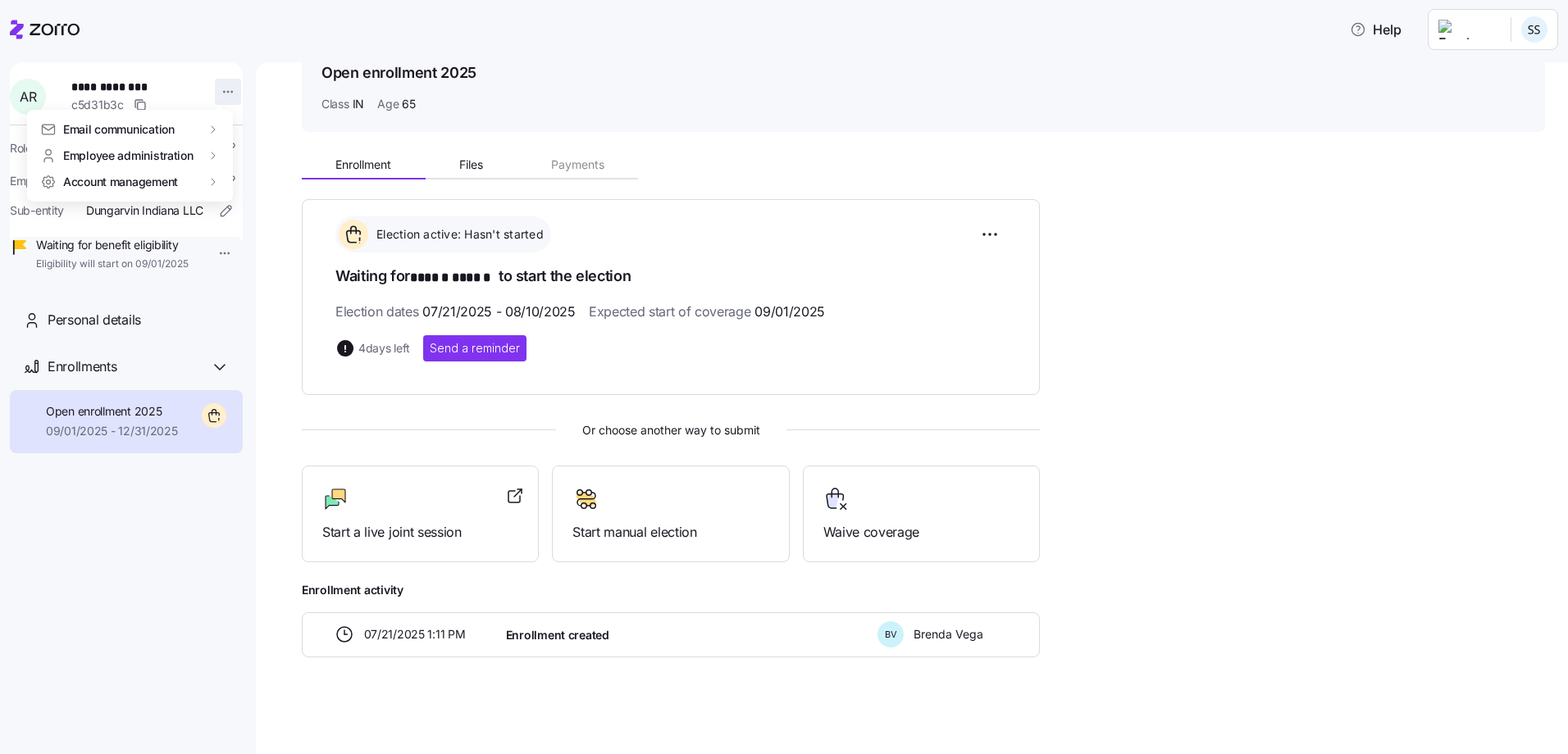 click on "**********" at bounding box center [784, 372] 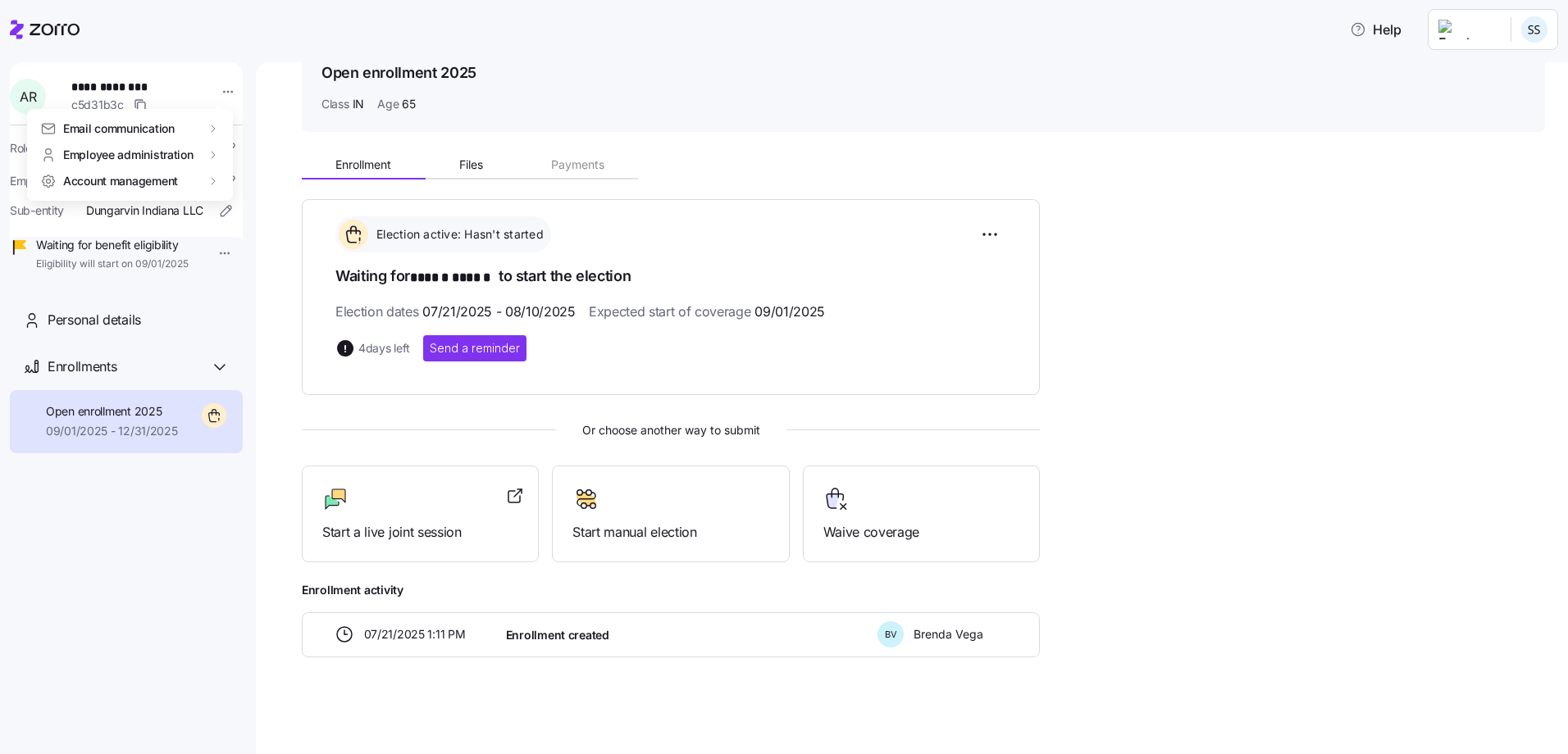 click on "**********" at bounding box center (784, 372) 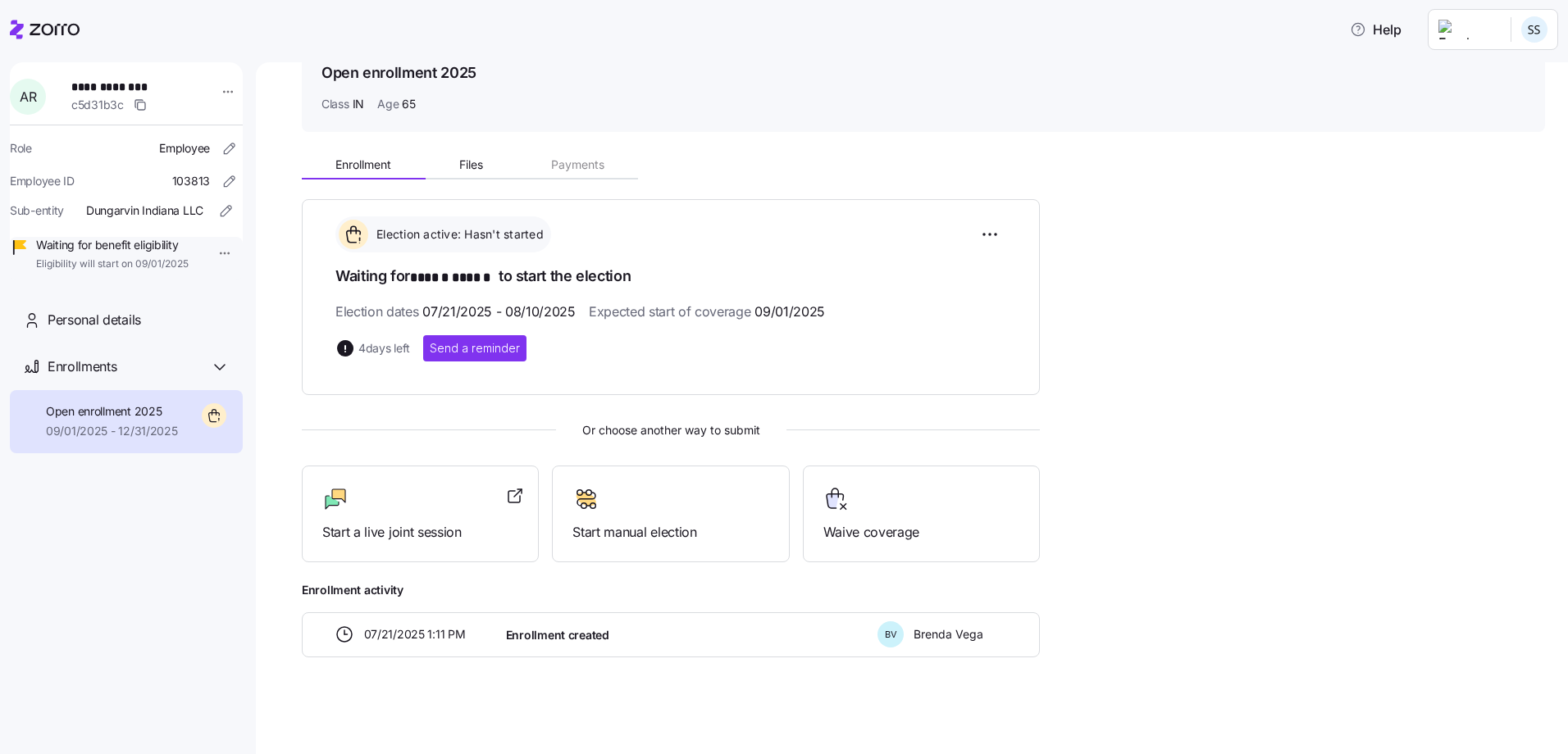 click on "**********" at bounding box center [784, 372] 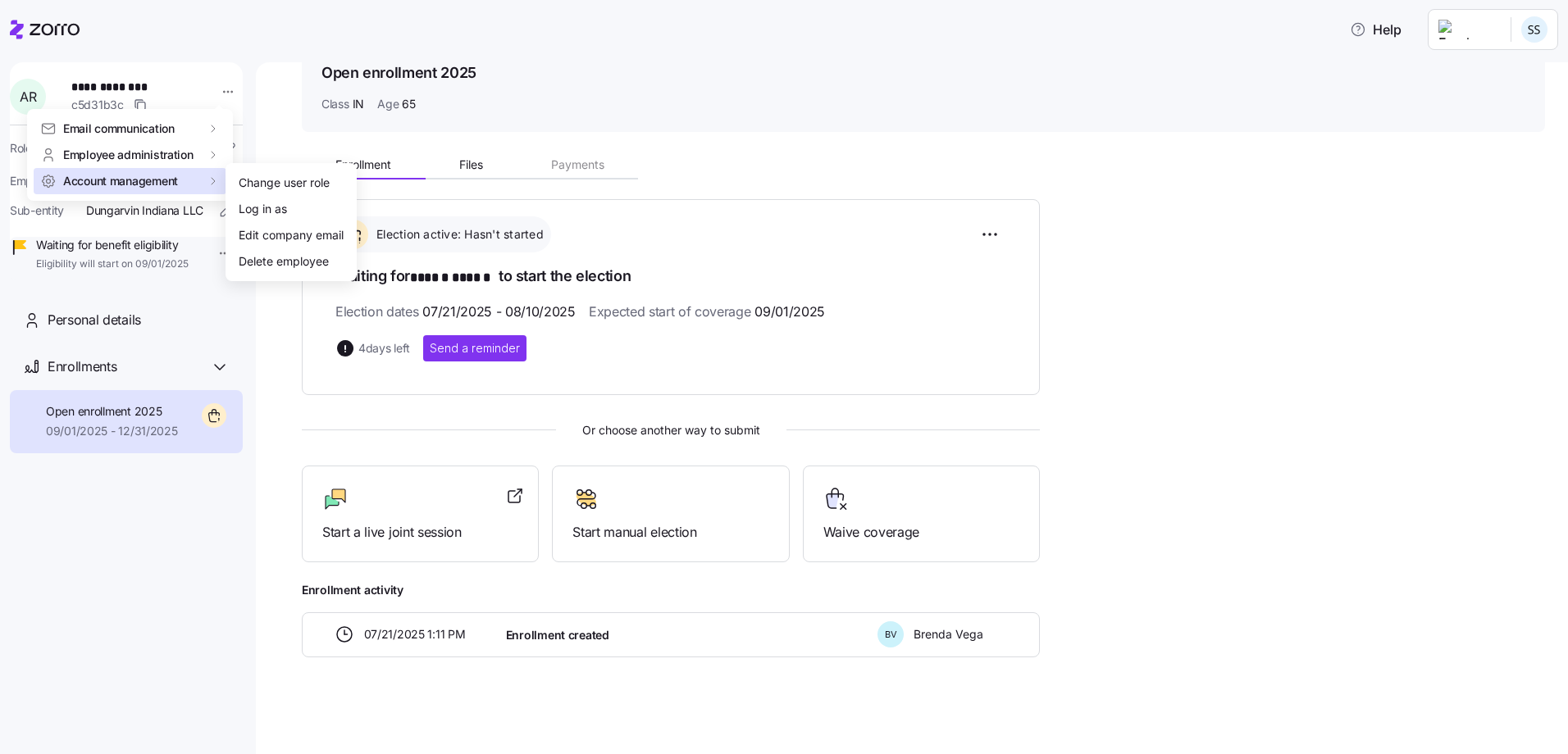 click on "Account management" at bounding box center (130, 181) 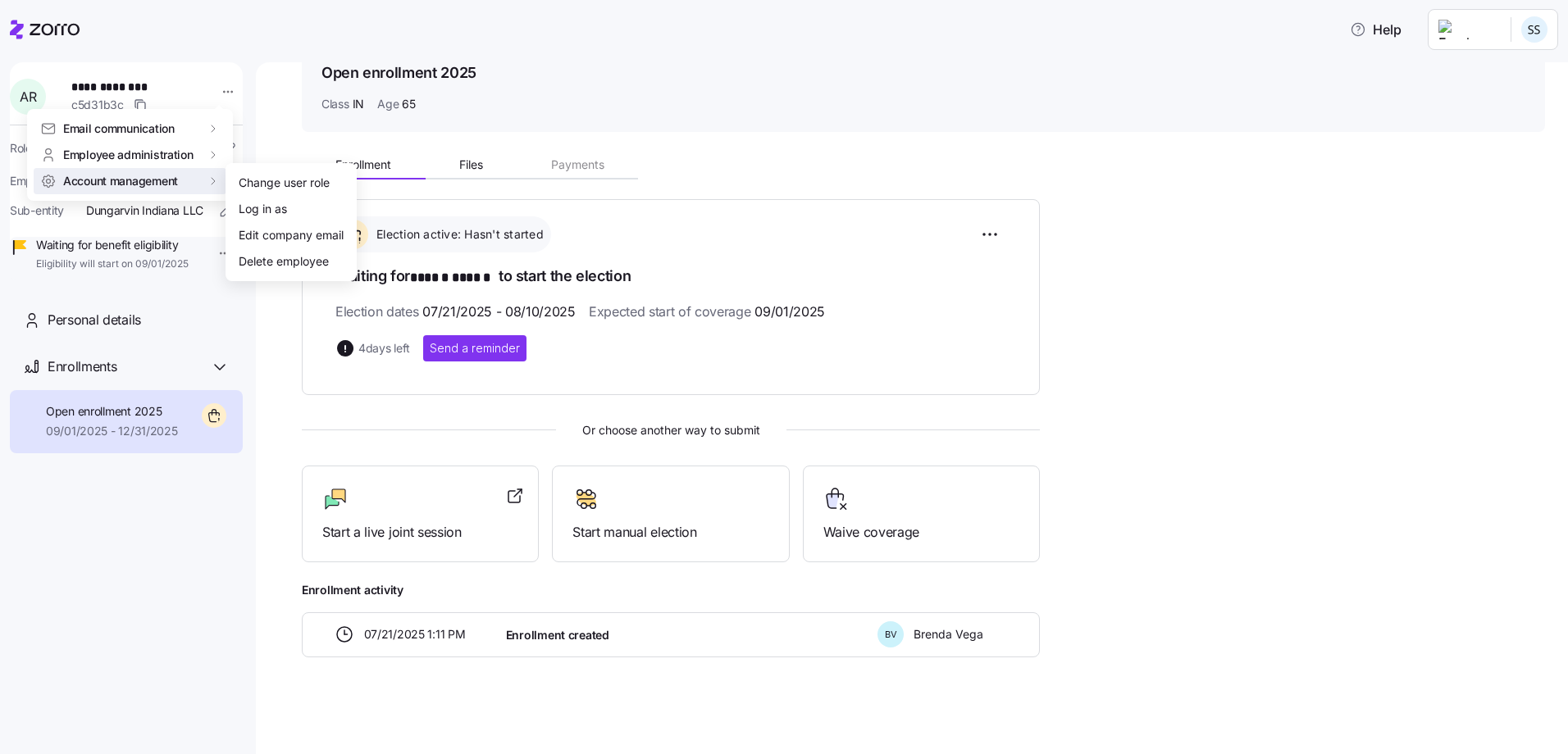 click on "**********" at bounding box center [784, 372] 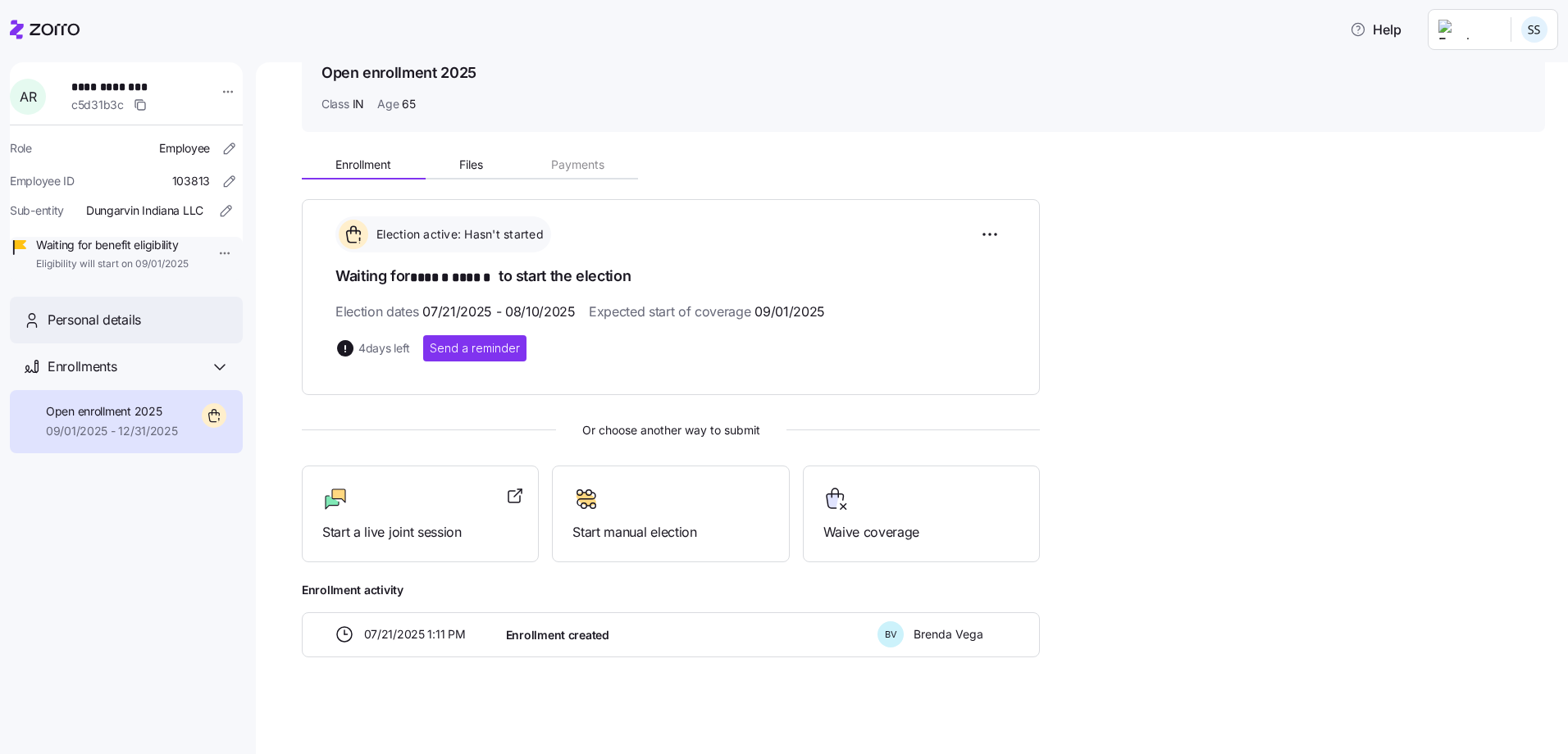 click on "Personal details" at bounding box center [94, 320] 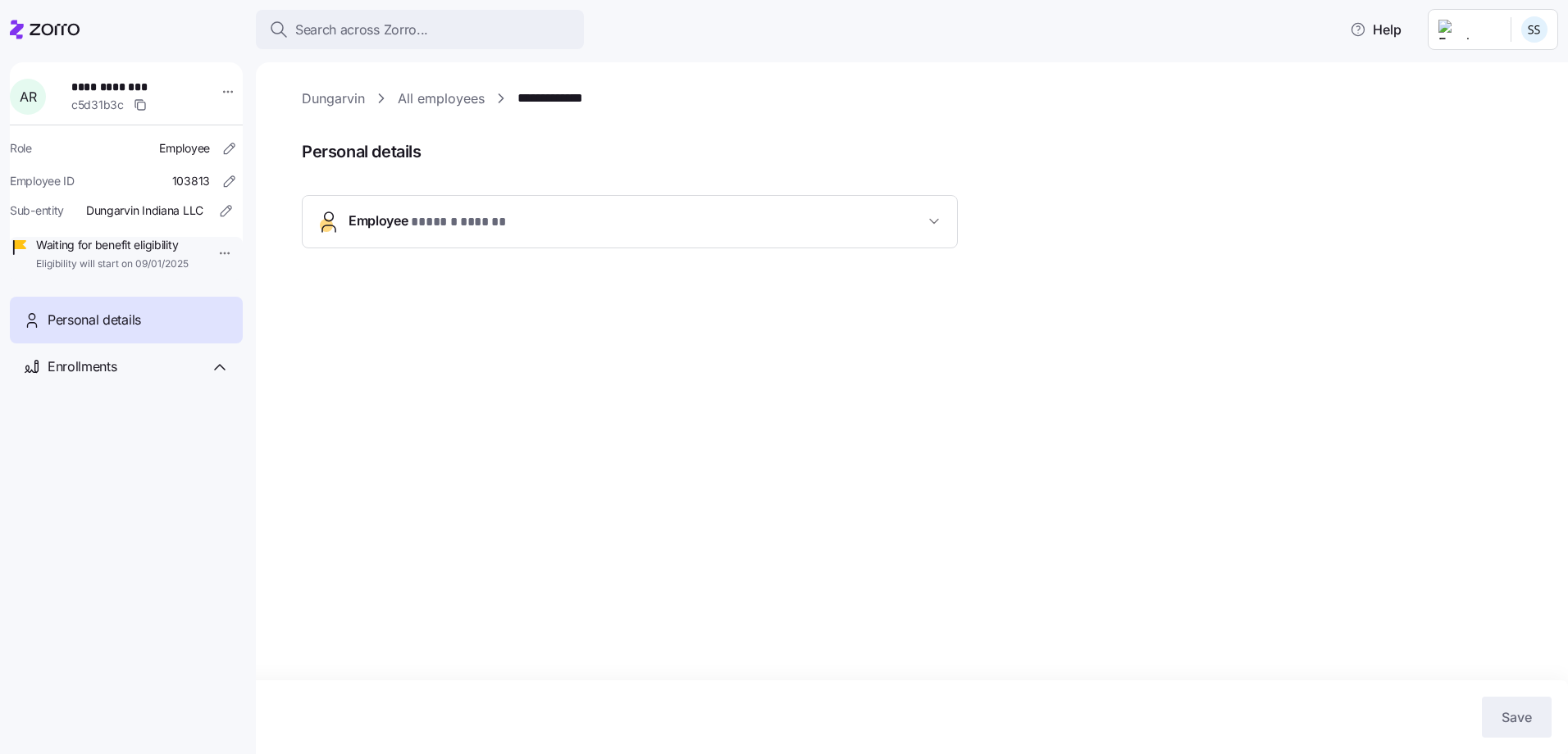 click on "Employee * ******   ****** *" at bounding box center [636, 221] 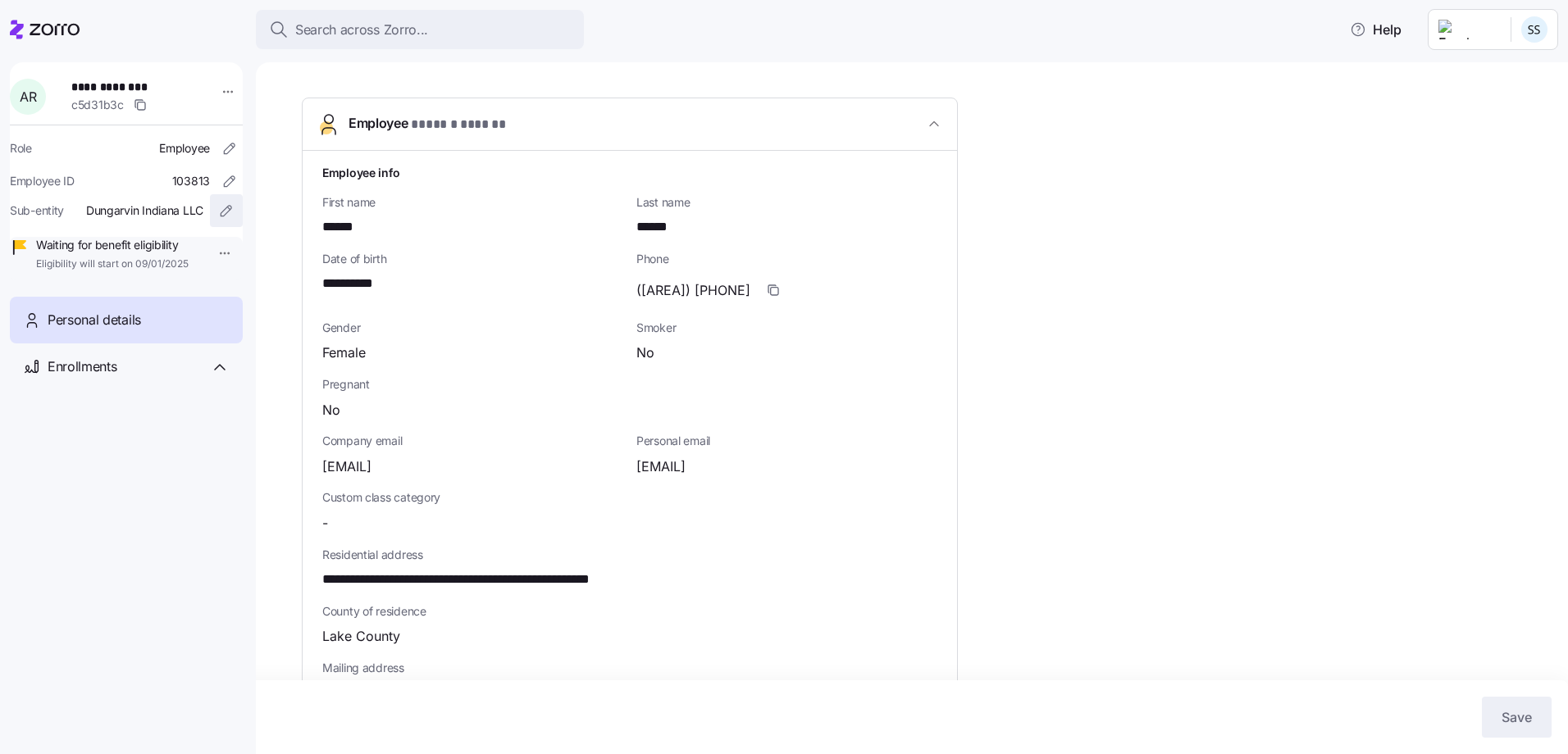 scroll, scrollTop: 0, scrollLeft: 0, axis: both 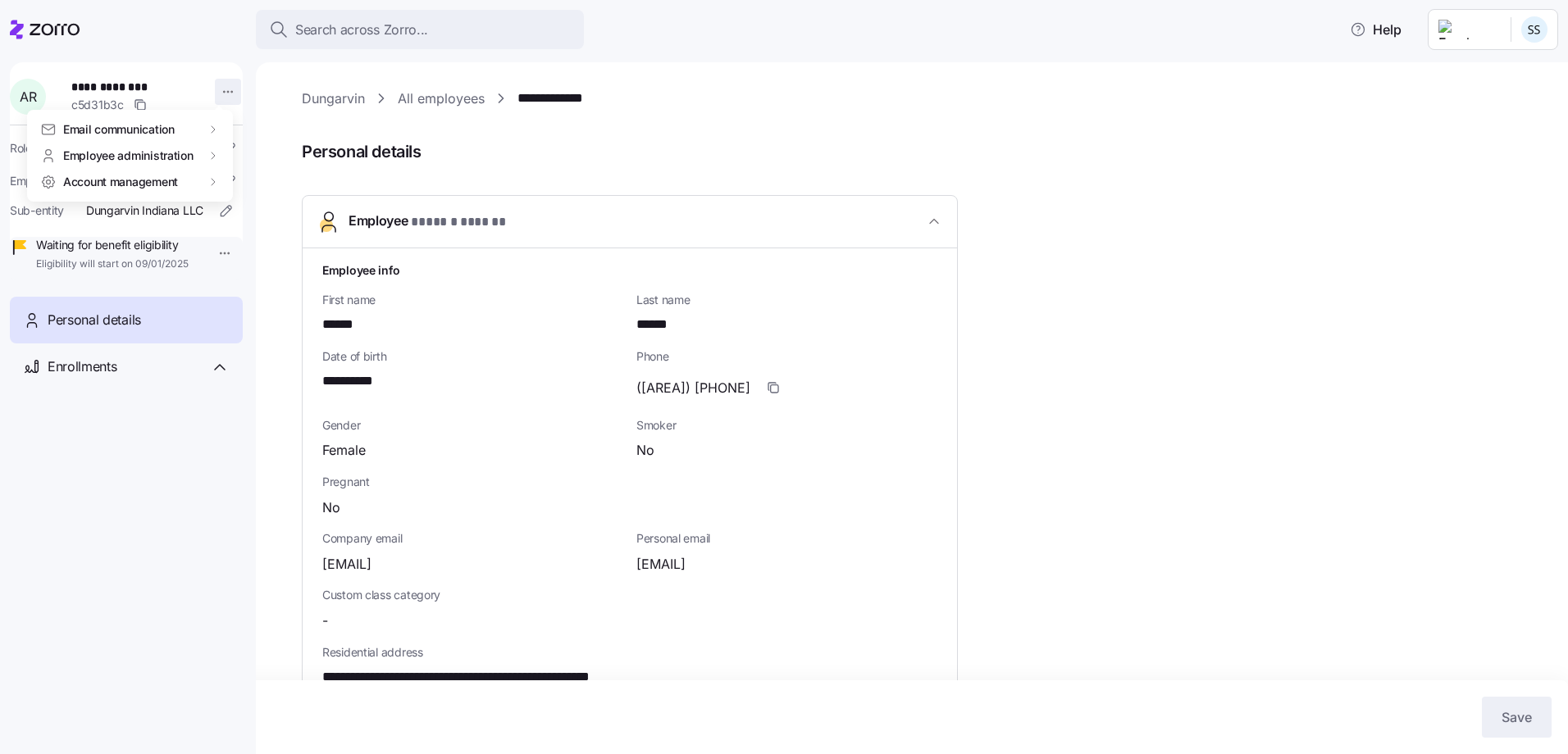 click on "**********" at bounding box center [784, 372] 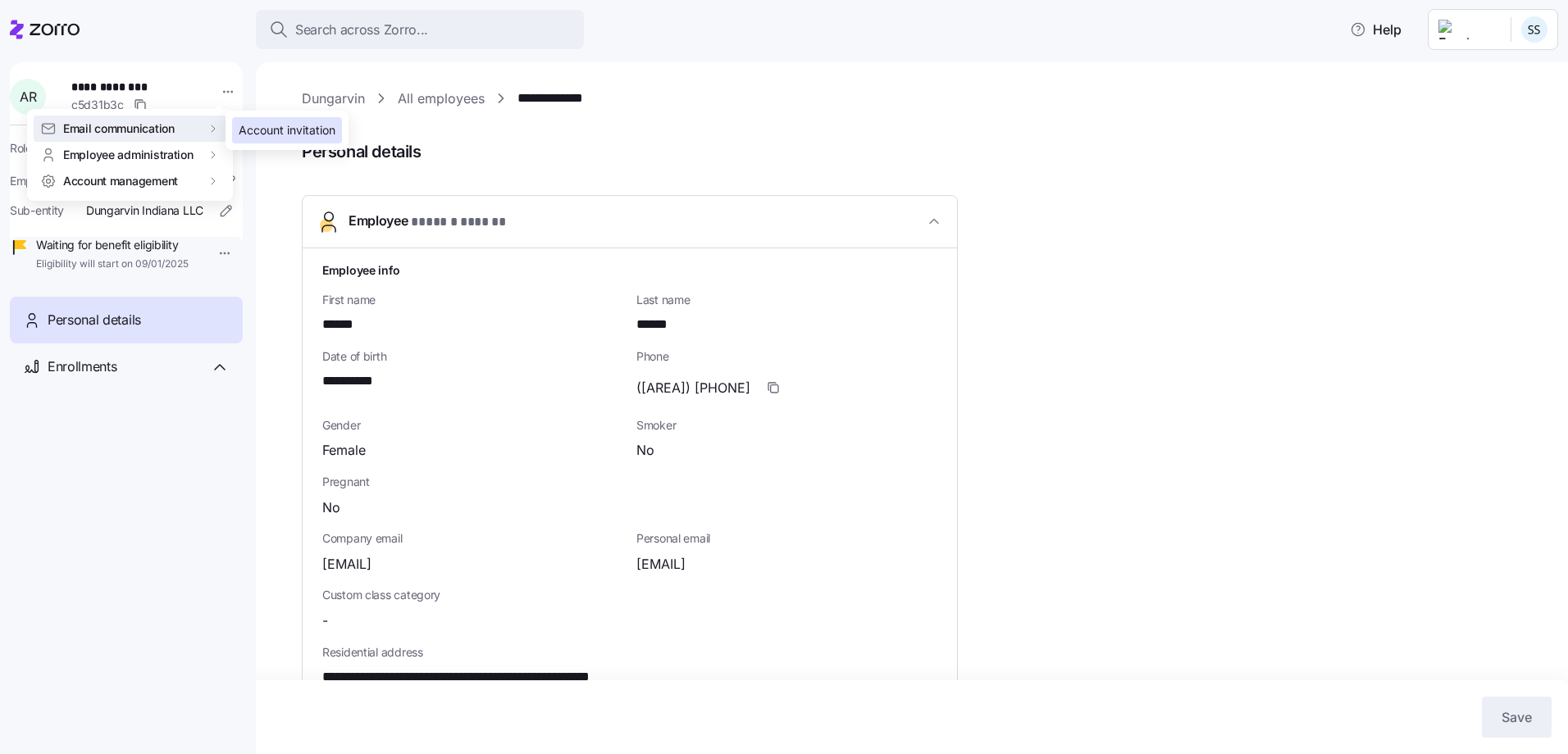 click on "Account invitation" at bounding box center [287, 130] 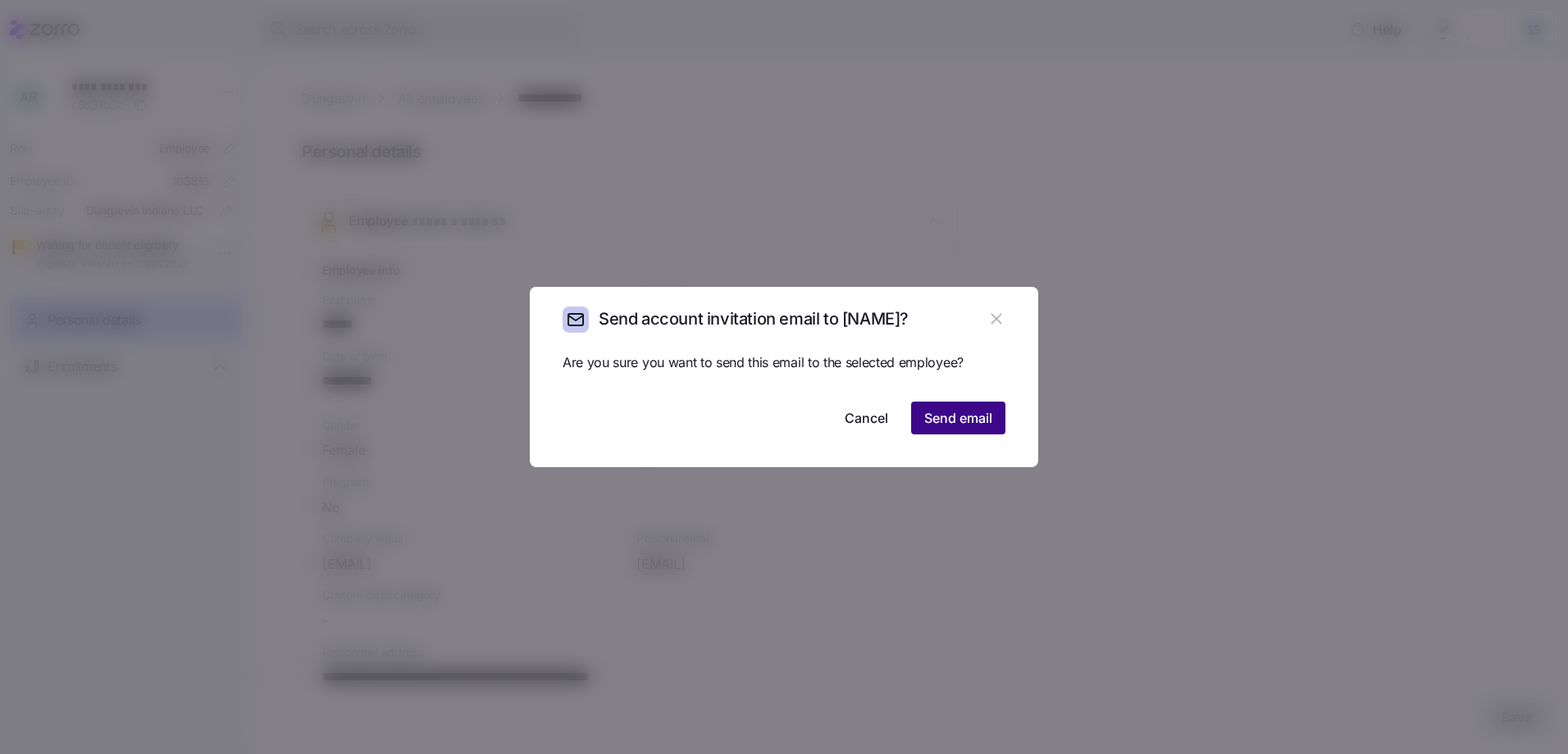 click on "Send email" at bounding box center [958, 418] 